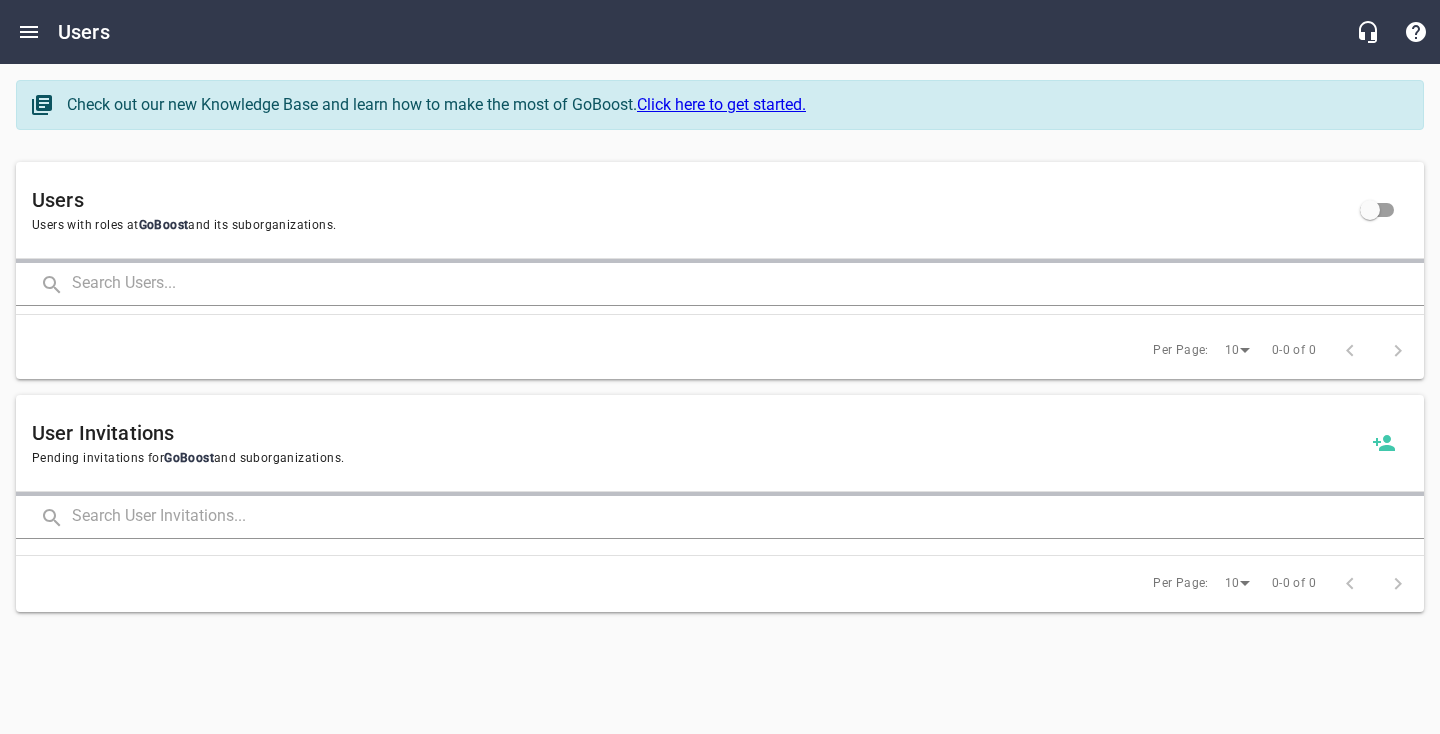 scroll, scrollTop: 0, scrollLeft: 0, axis: both 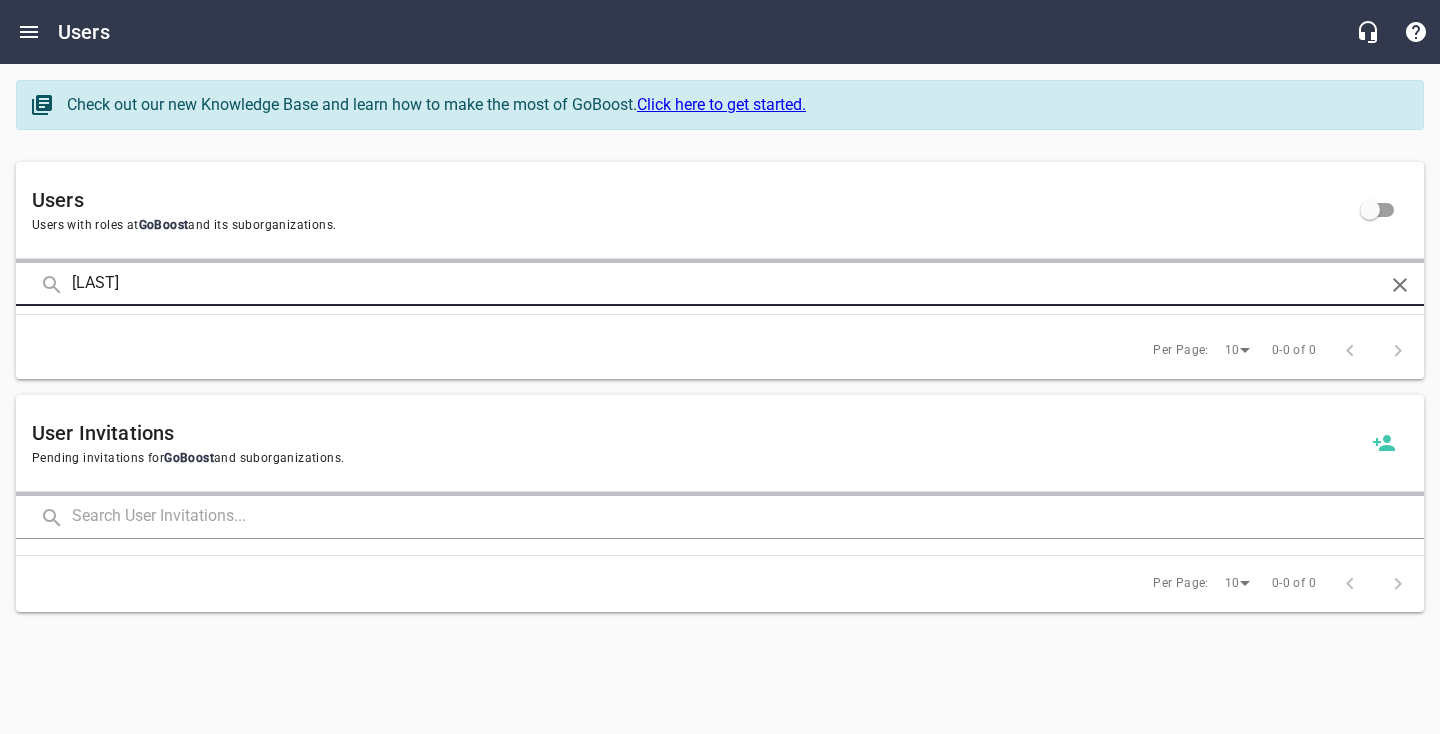 type on "[LAST]" 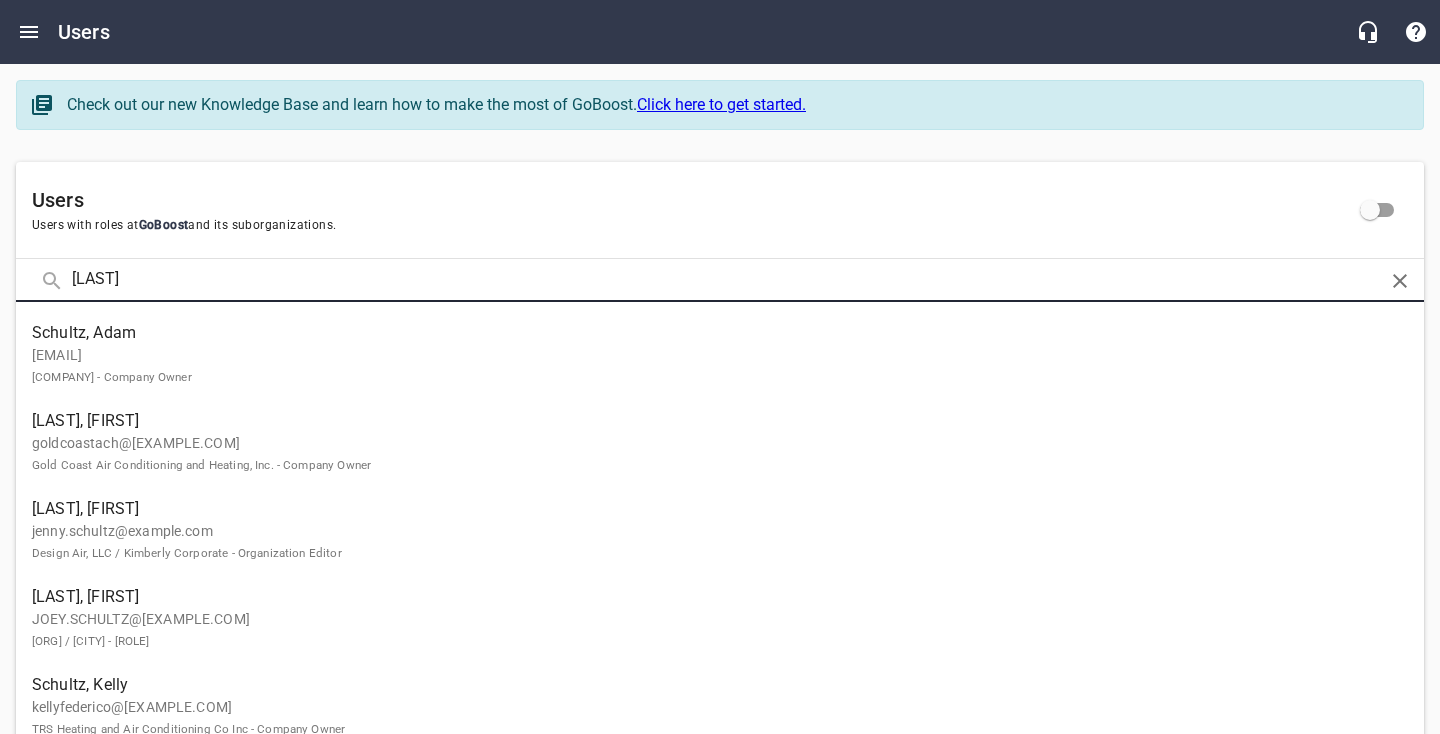click on "goldcoastach@[EXAMPLE.COM] [COMPANY] - Company Owner" at bounding box center [712, 454] 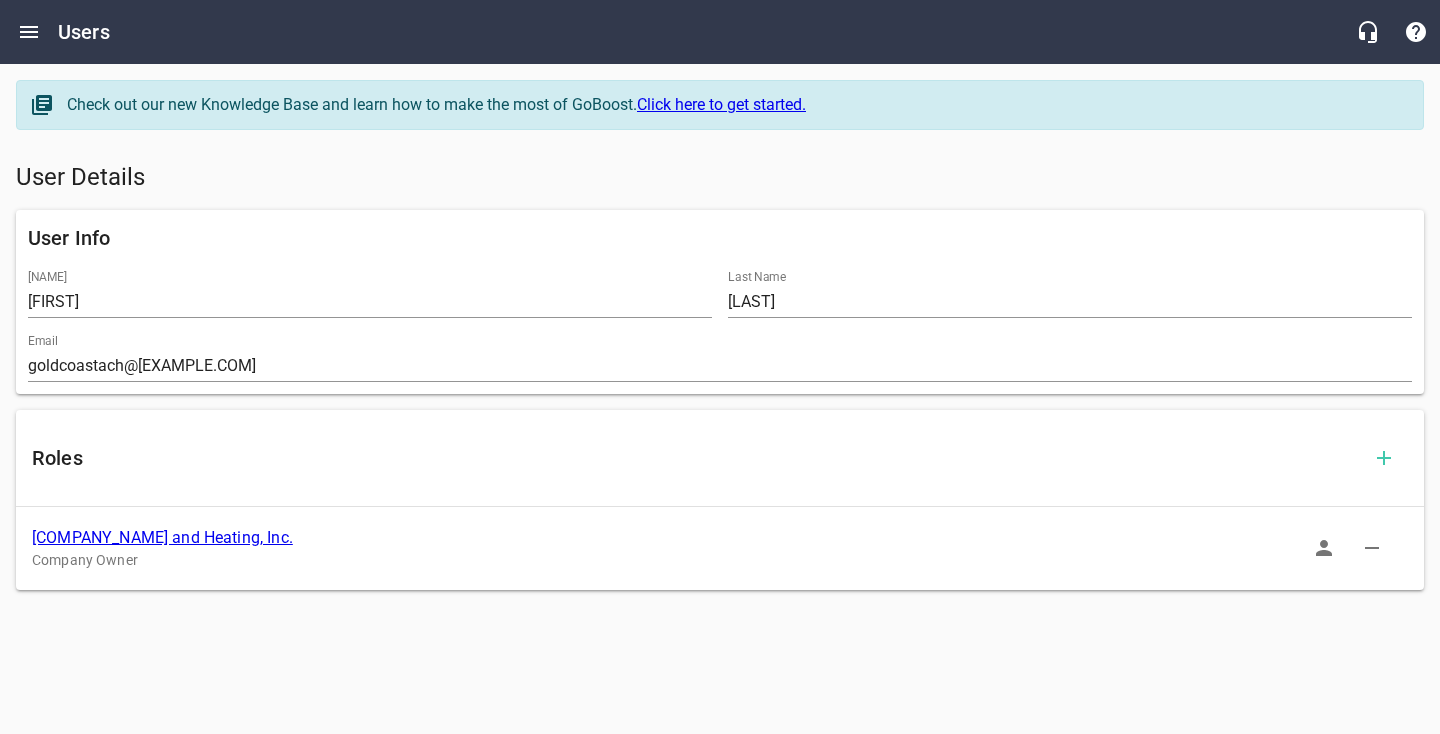 click on "[COMPANY_NAME] and Heating, Inc." at bounding box center [162, 537] 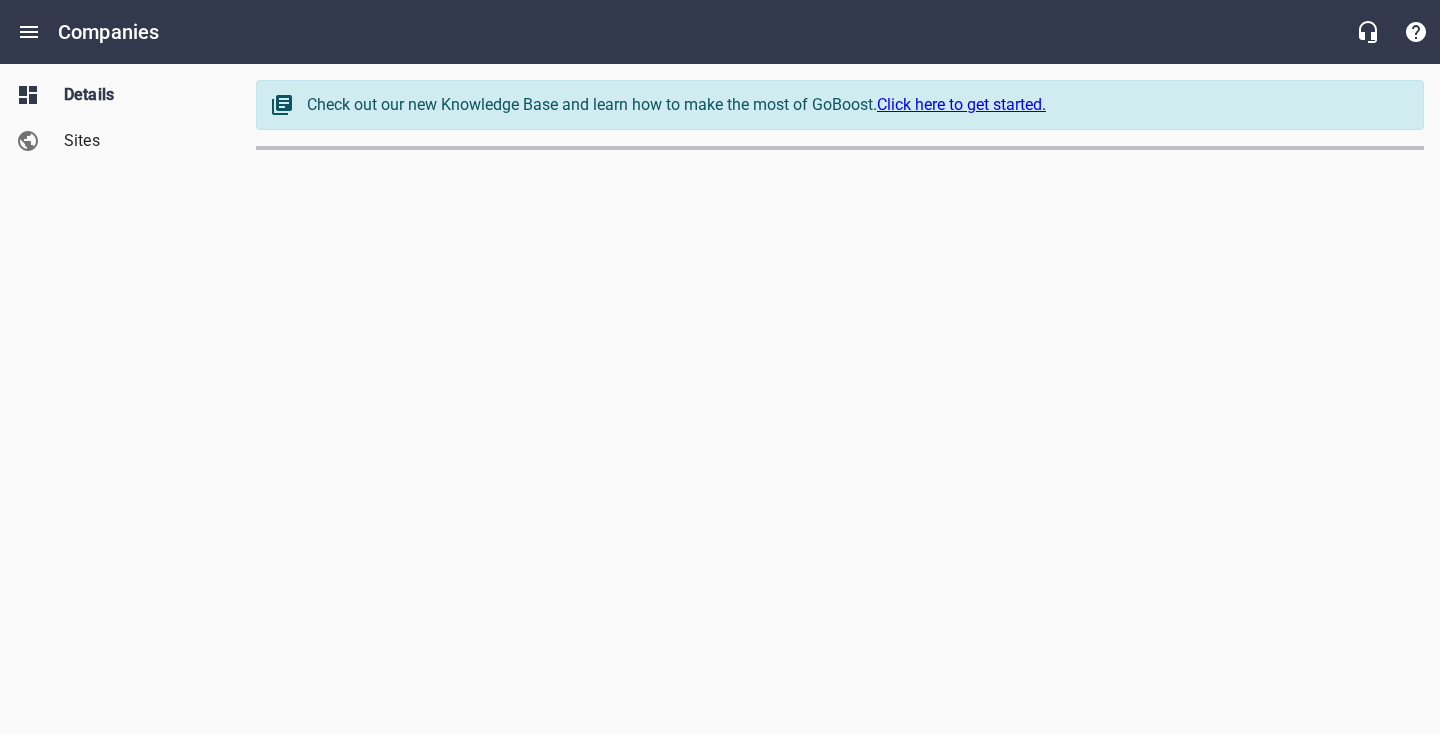 select on "New York" 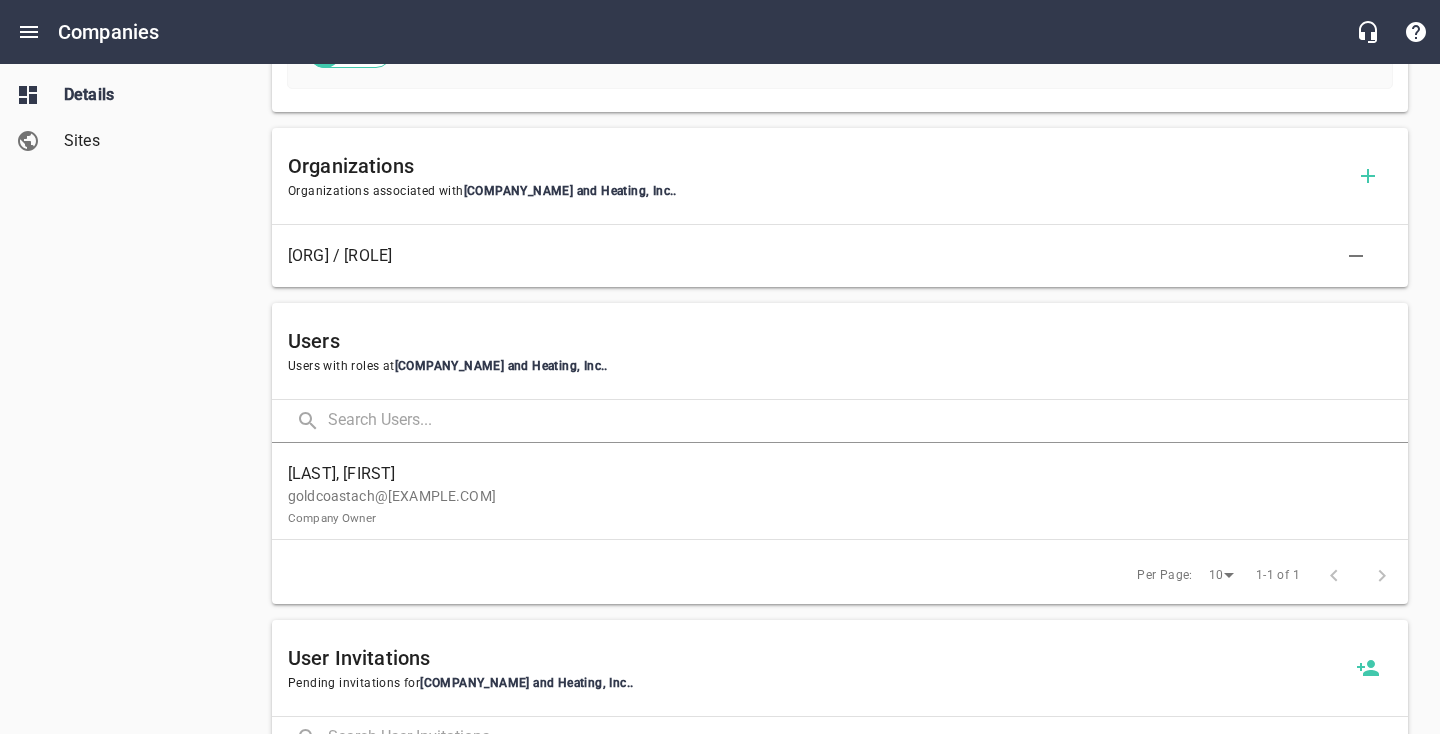 scroll, scrollTop: 920, scrollLeft: 0, axis: vertical 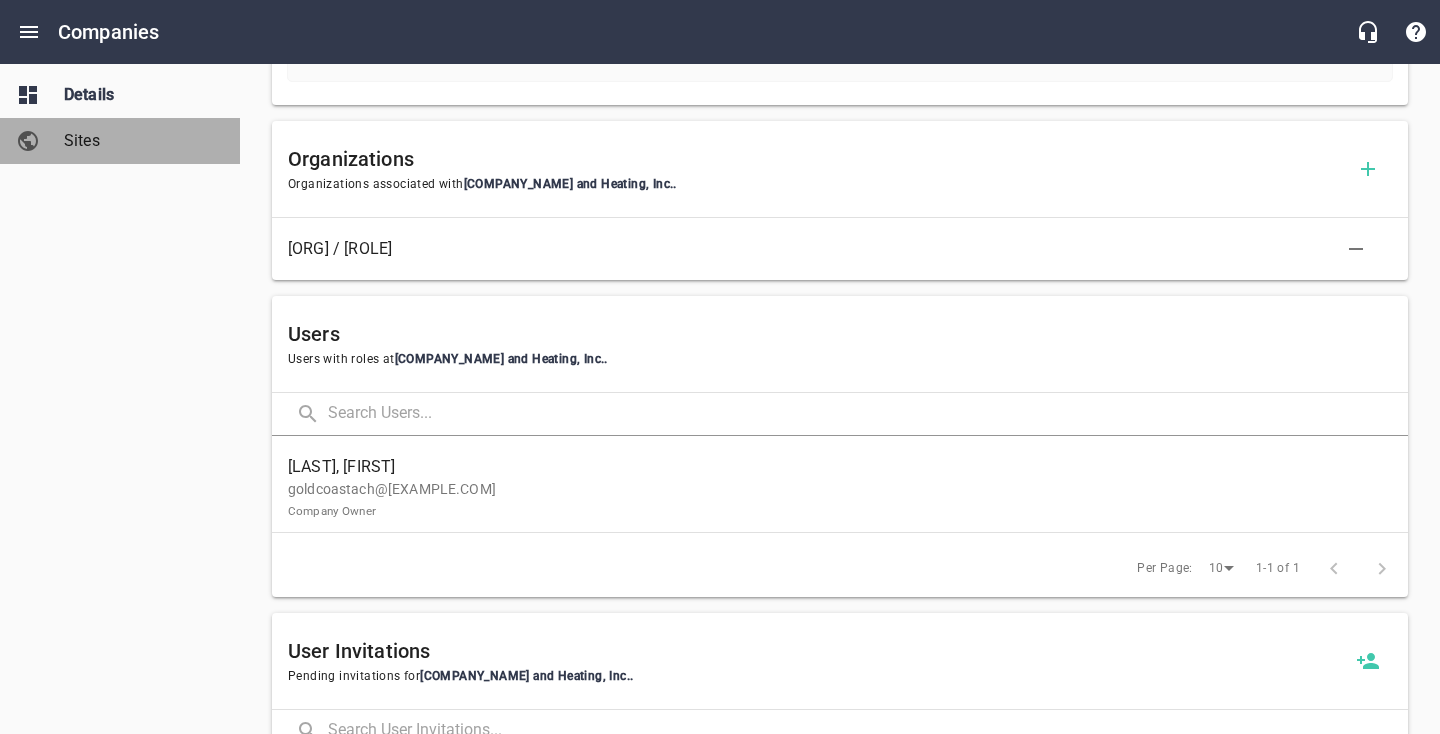 click on "Sites" at bounding box center [140, 141] 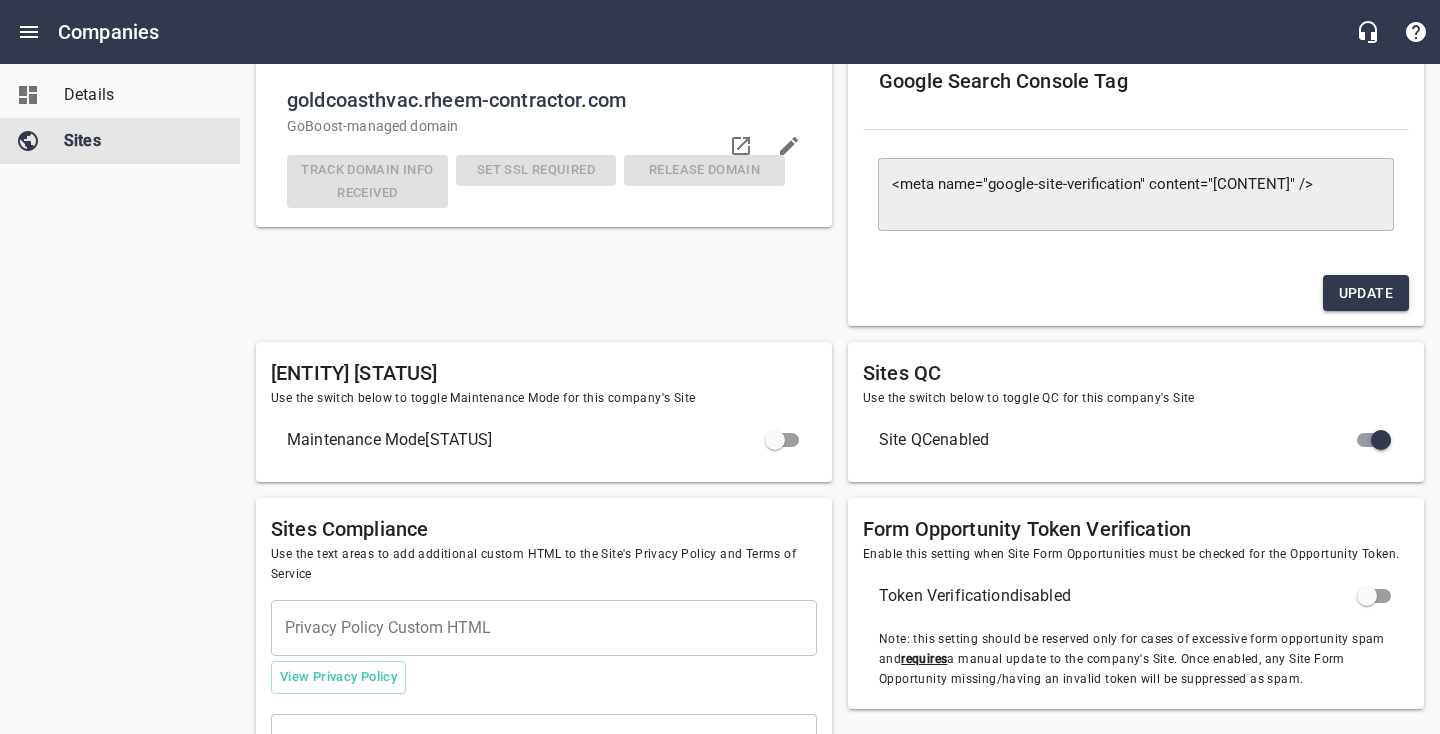 scroll, scrollTop: 0, scrollLeft: 0, axis: both 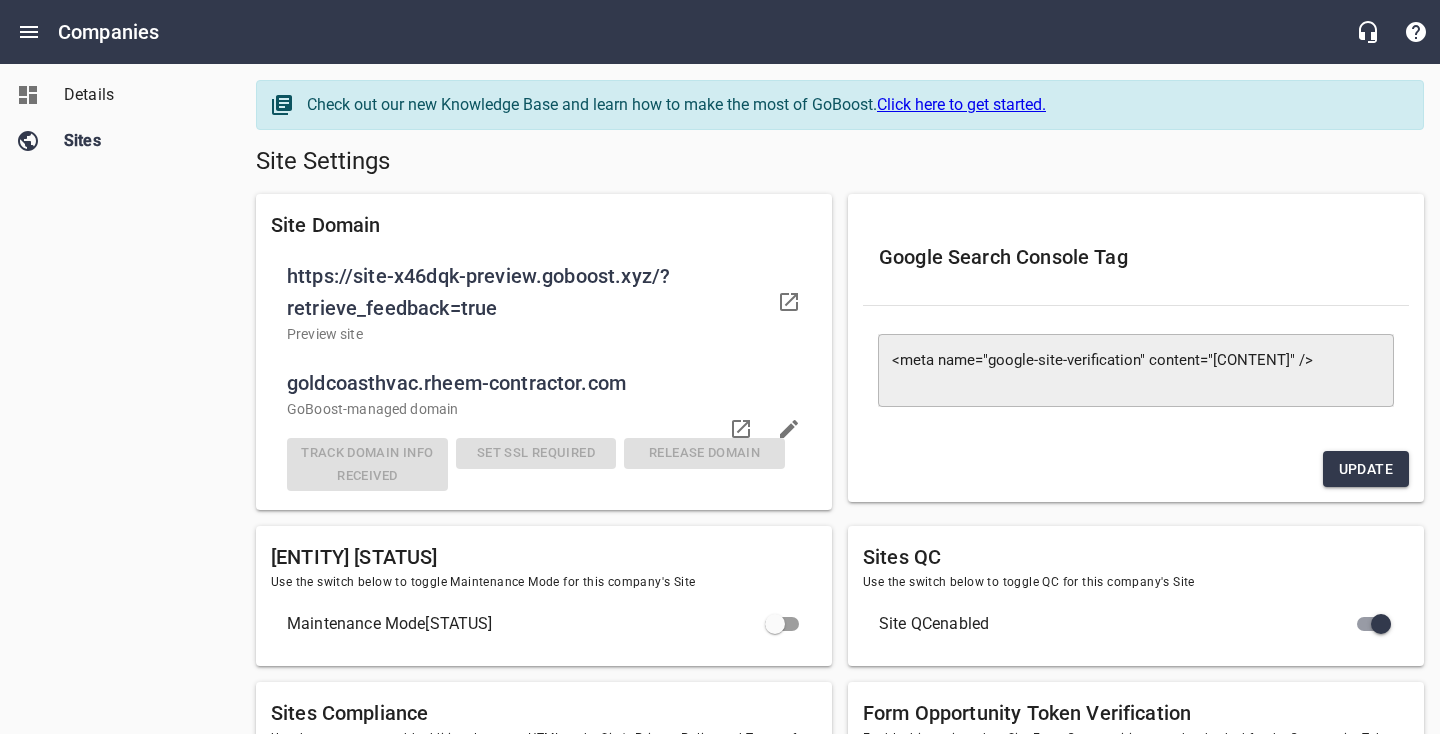 click on "Details" at bounding box center (140, 95) 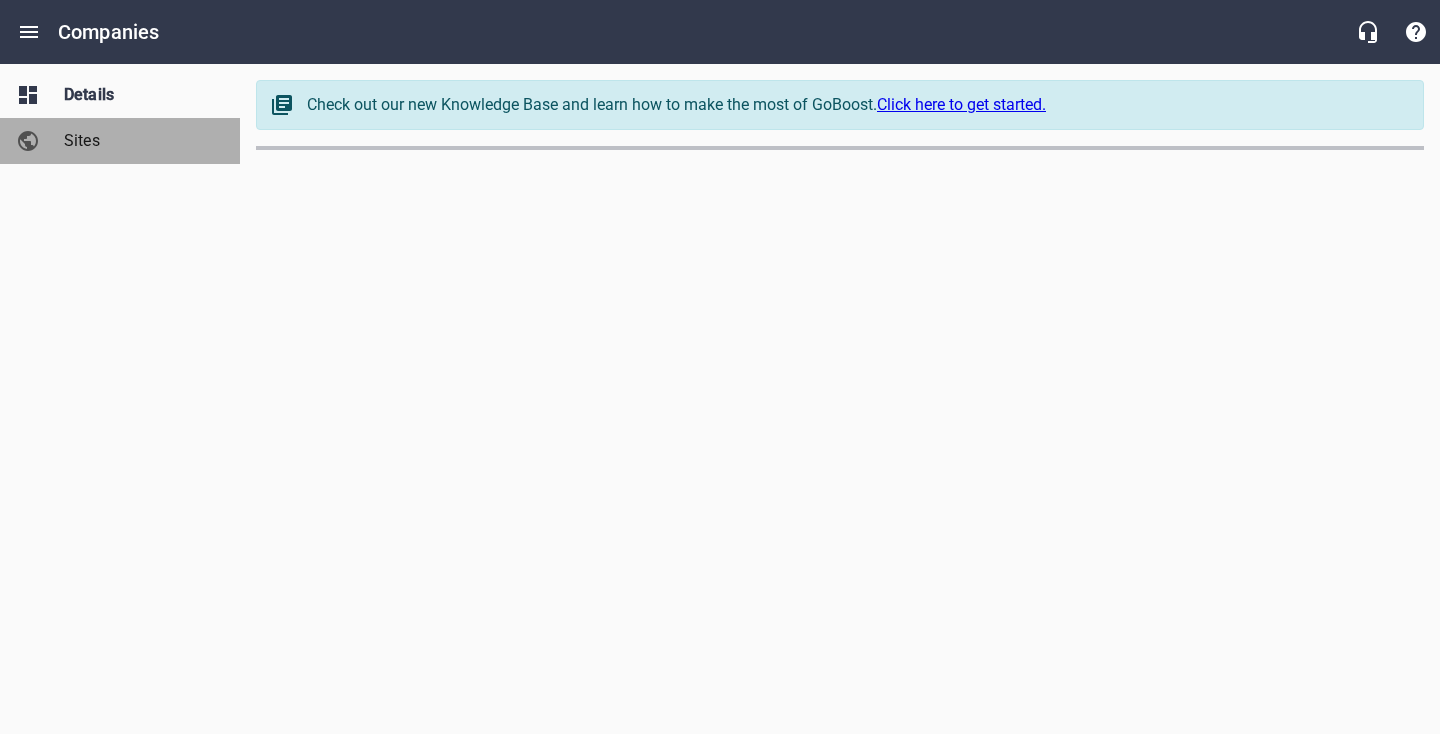 click on "Sites" at bounding box center [140, 141] 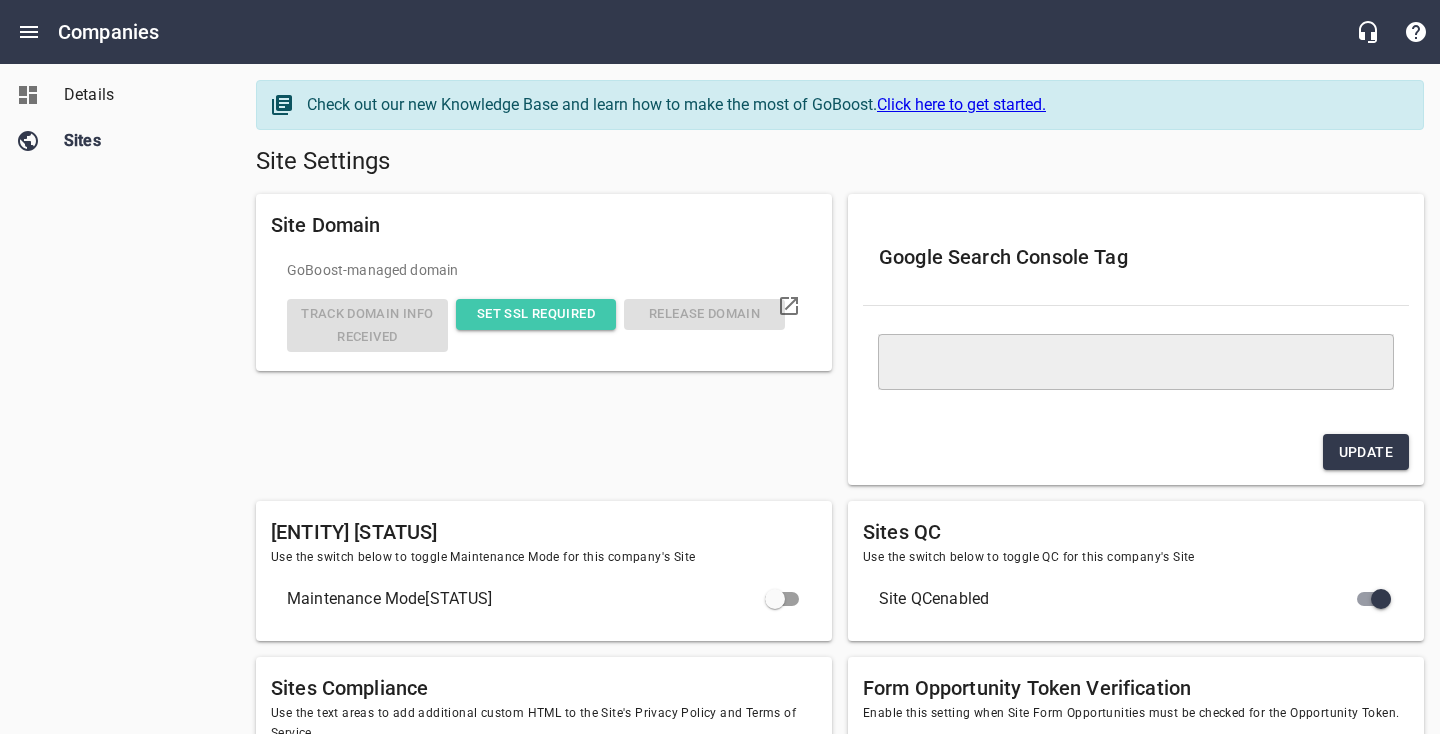 click on "Details" at bounding box center [140, 95] 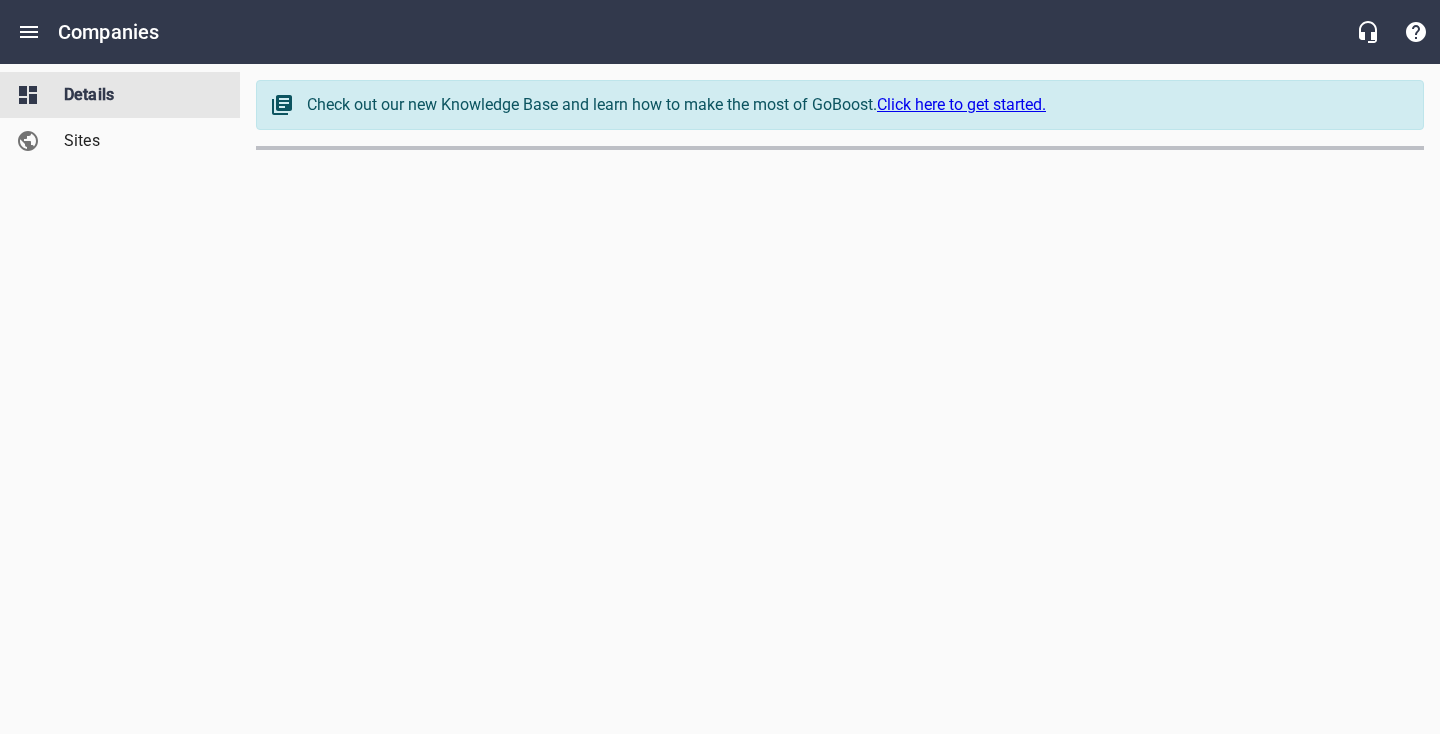 select on "New York" 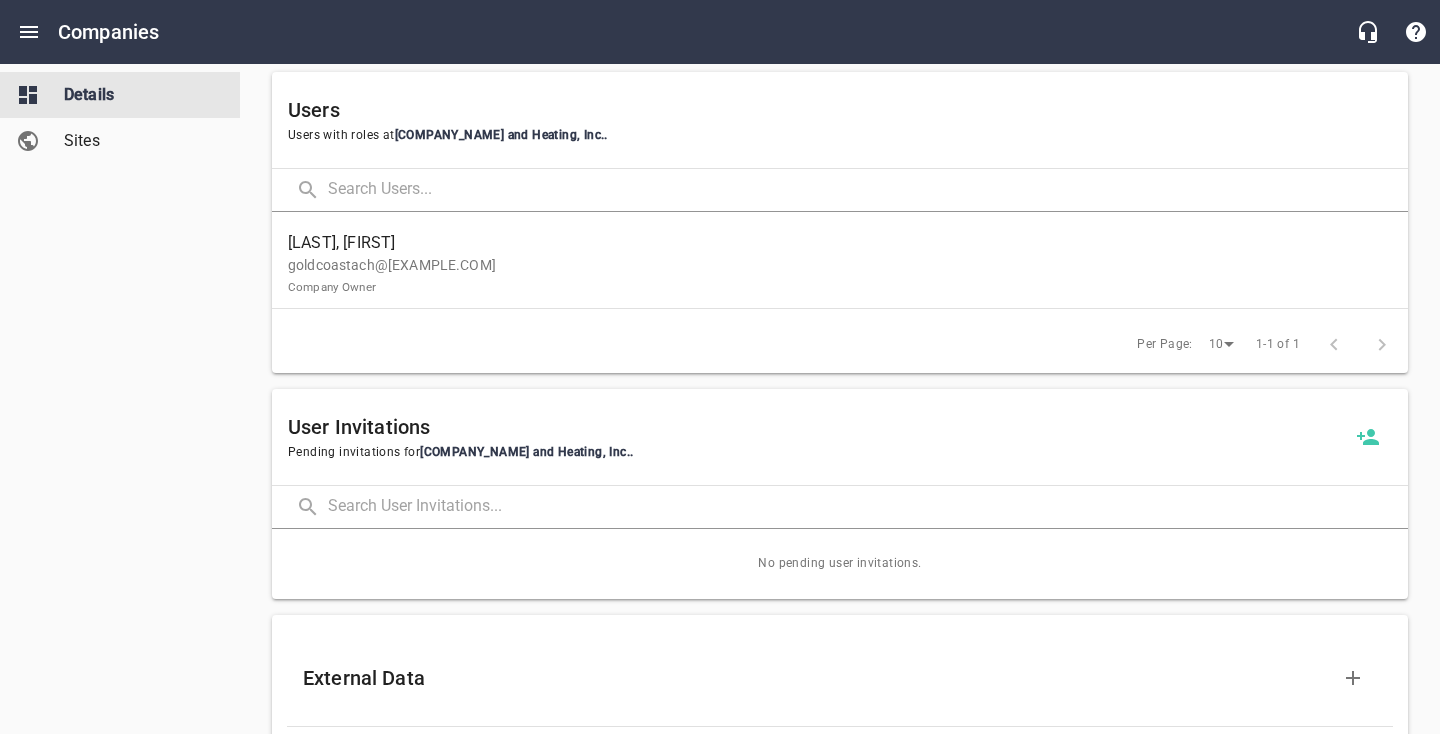 scroll, scrollTop: 1168, scrollLeft: 0, axis: vertical 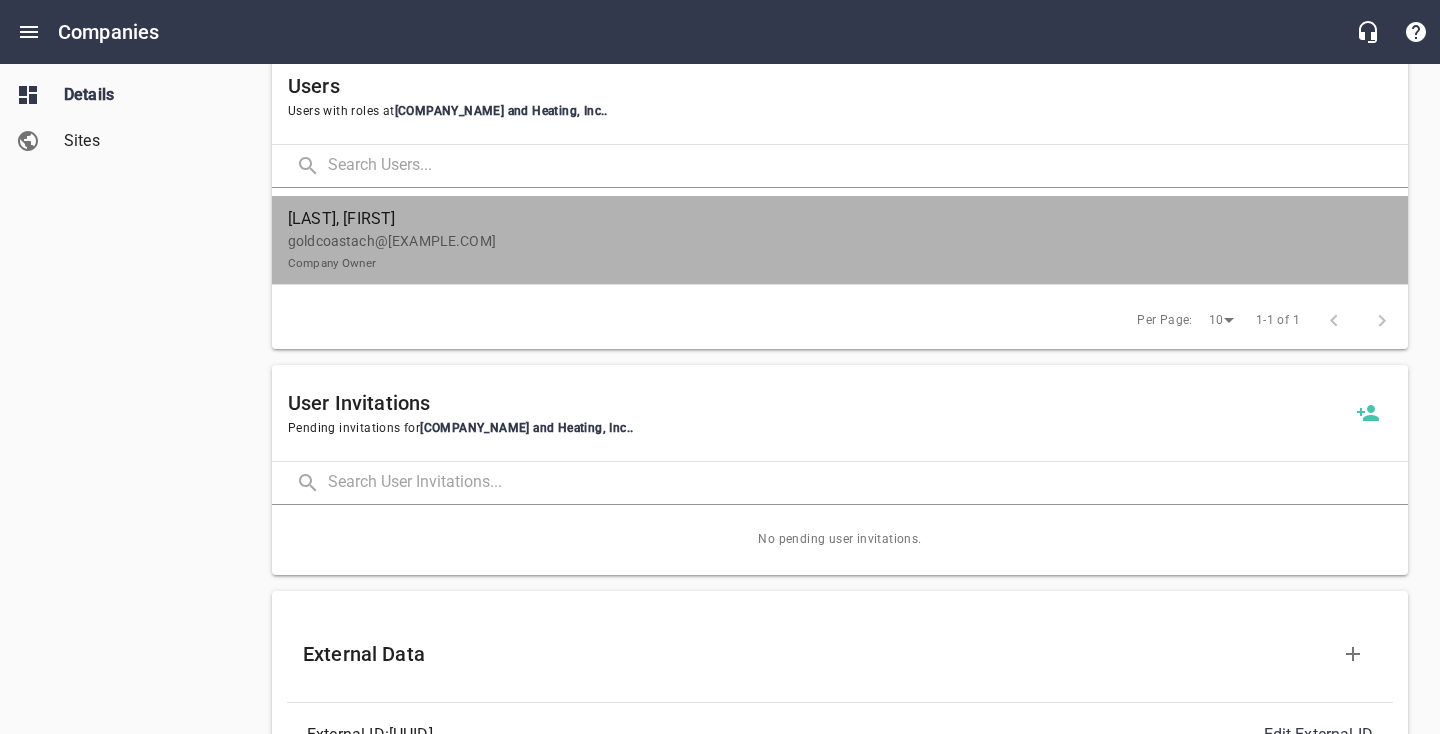 click on "[EMAIL]" at bounding box center [832, 252] 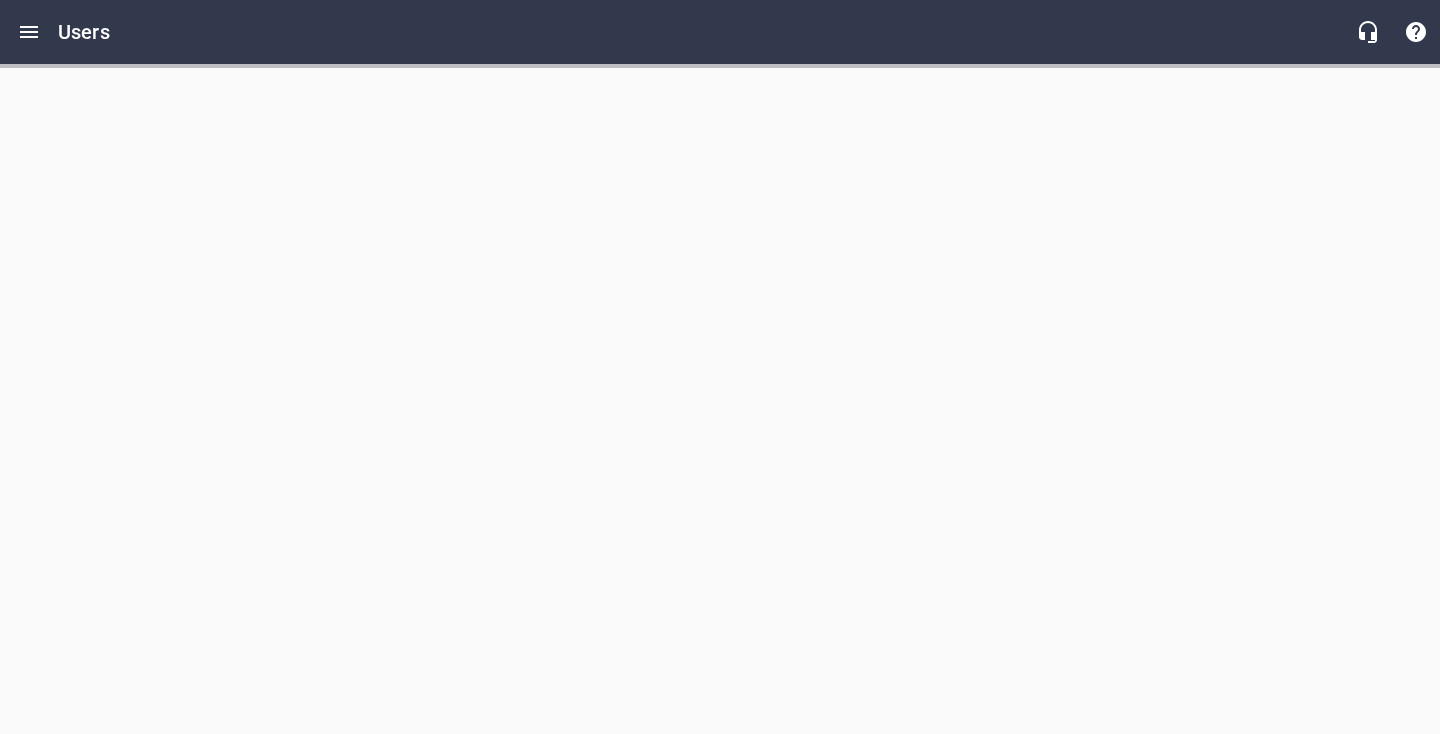 scroll, scrollTop: 0, scrollLeft: 0, axis: both 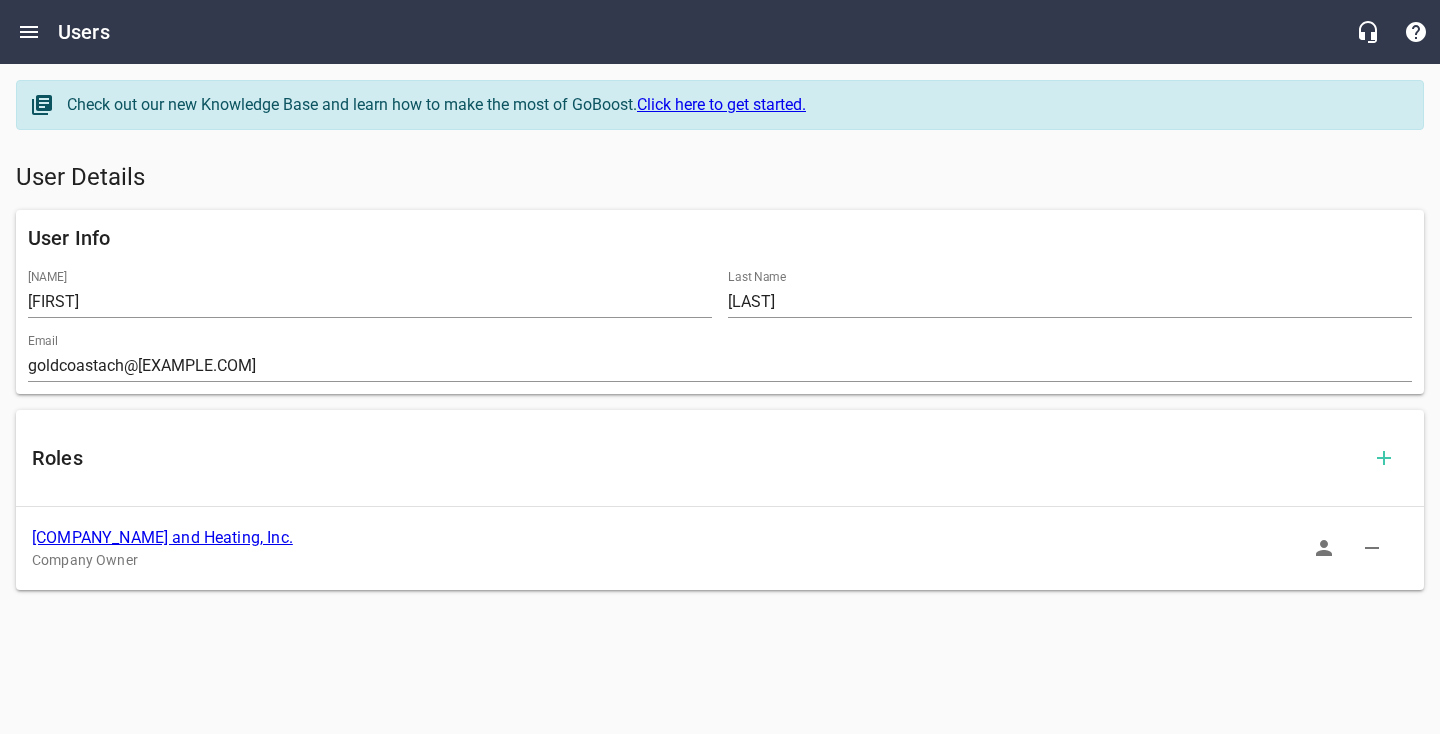 click 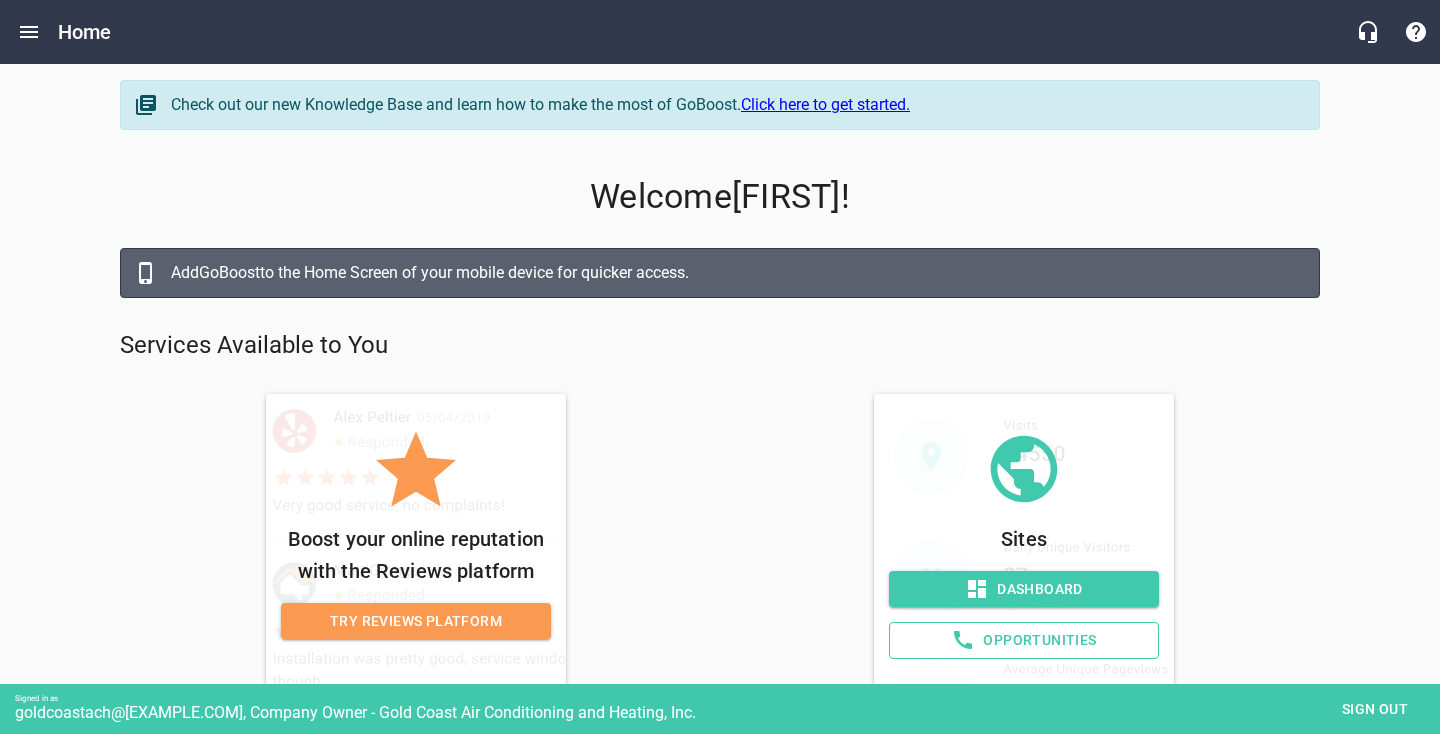click on "Dashboard" at bounding box center (1024, 589) 